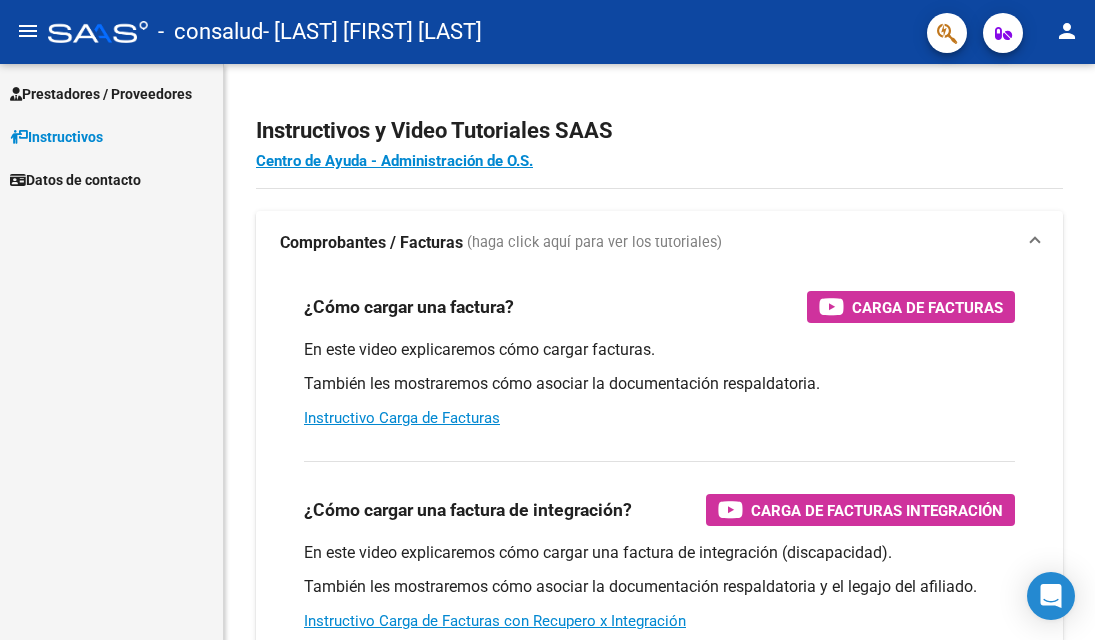 scroll, scrollTop: 0, scrollLeft: 0, axis: both 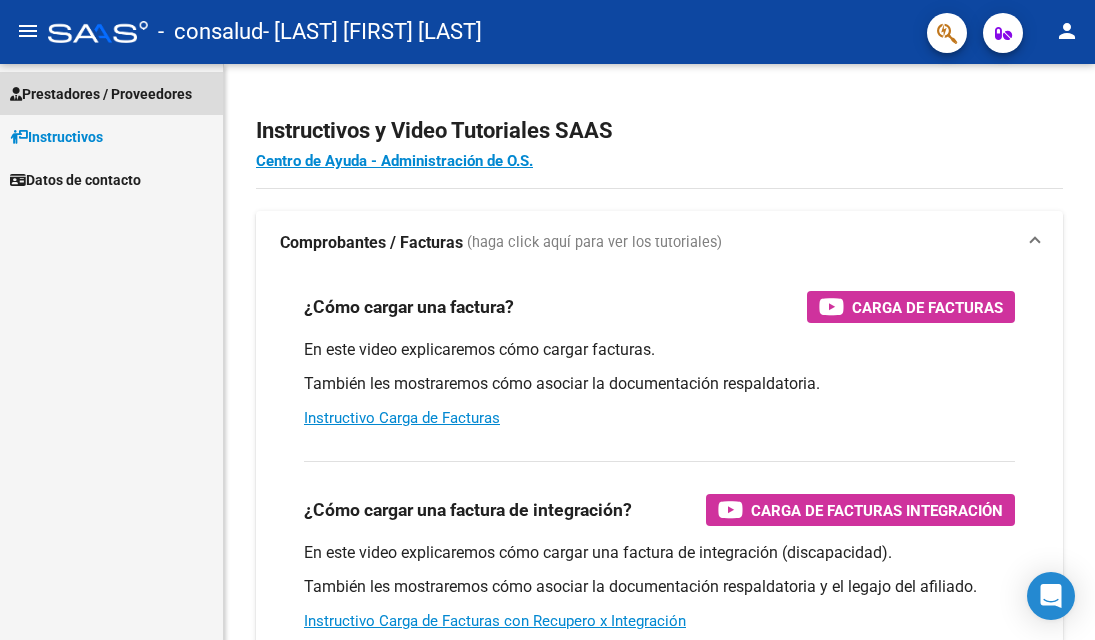 click on "Prestadores / Proveedores" at bounding box center [101, 94] 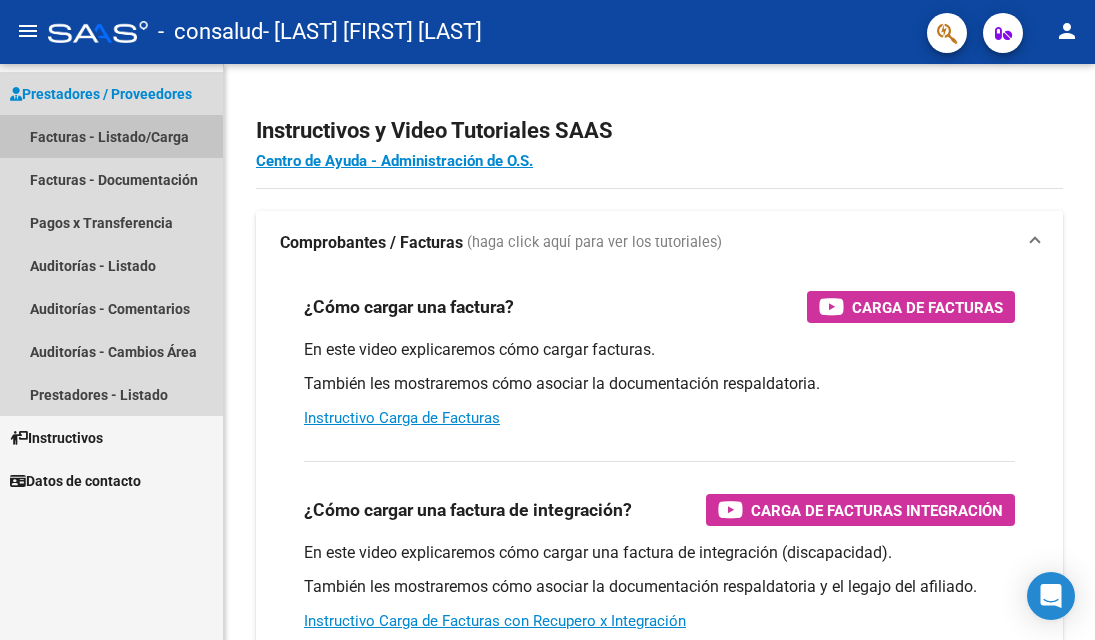click on "Facturas - Listado/Carga" at bounding box center (111, 136) 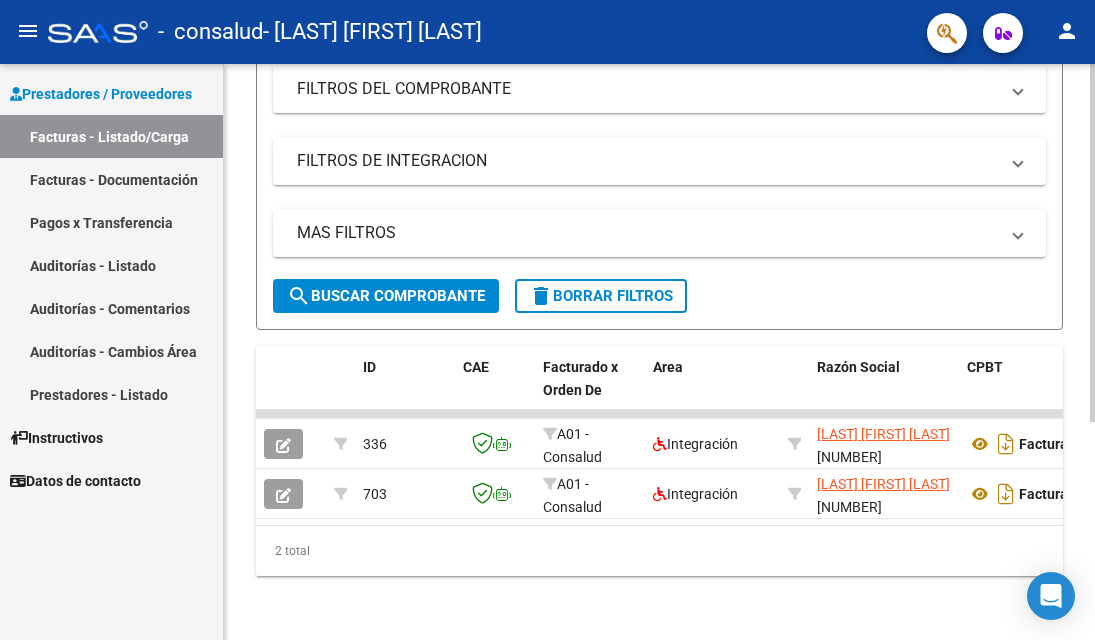 scroll, scrollTop: 352, scrollLeft: 0, axis: vertical 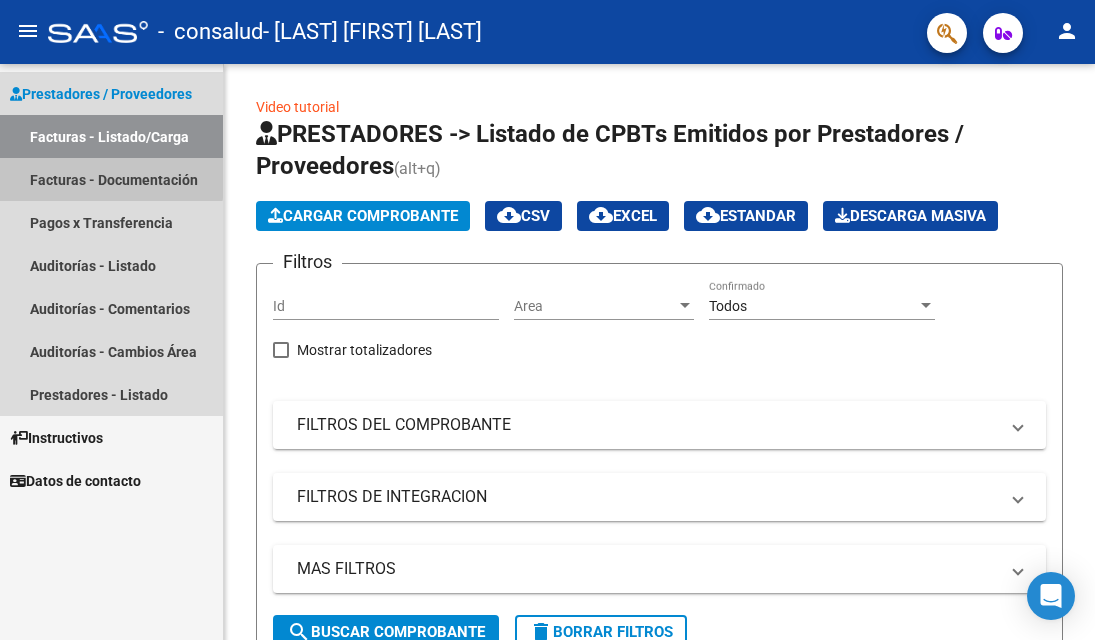 click on "Facturas - Documentación" at bounding box center [111, 179] 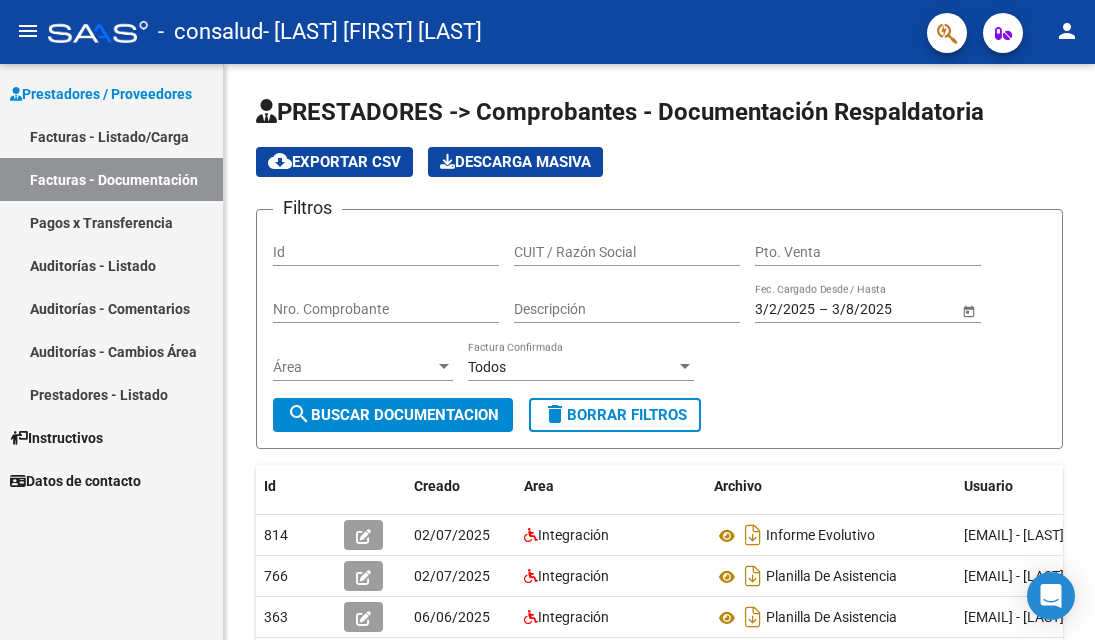 click on "Prestadores / Proveedores" at bounding box center (101, 94) 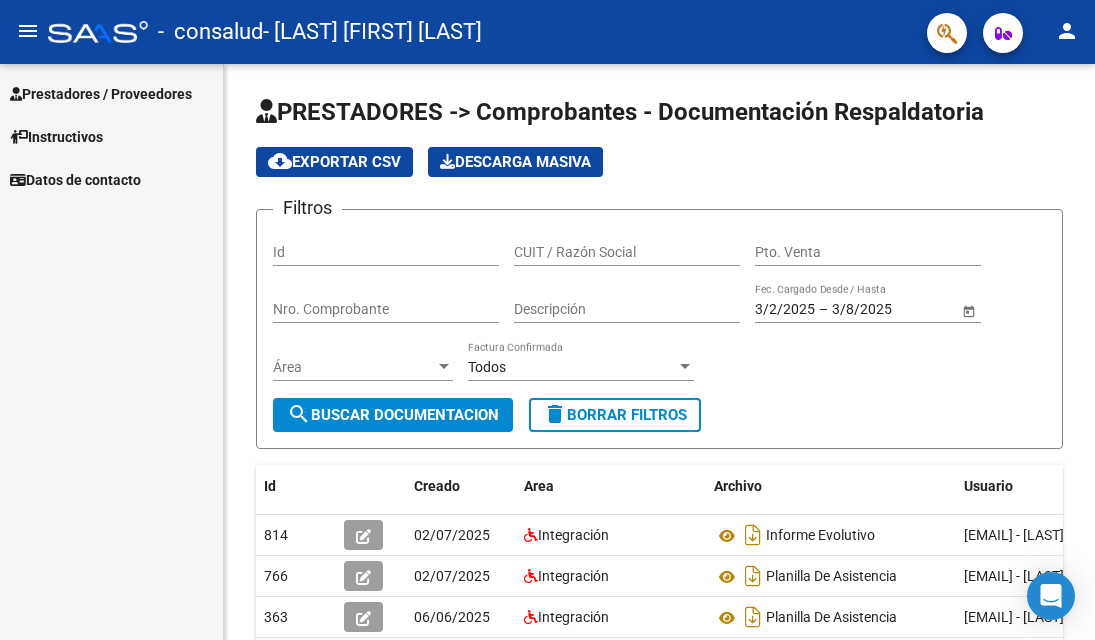 click on "Prestadores / Proveedores" at bounding box center (101, 94) 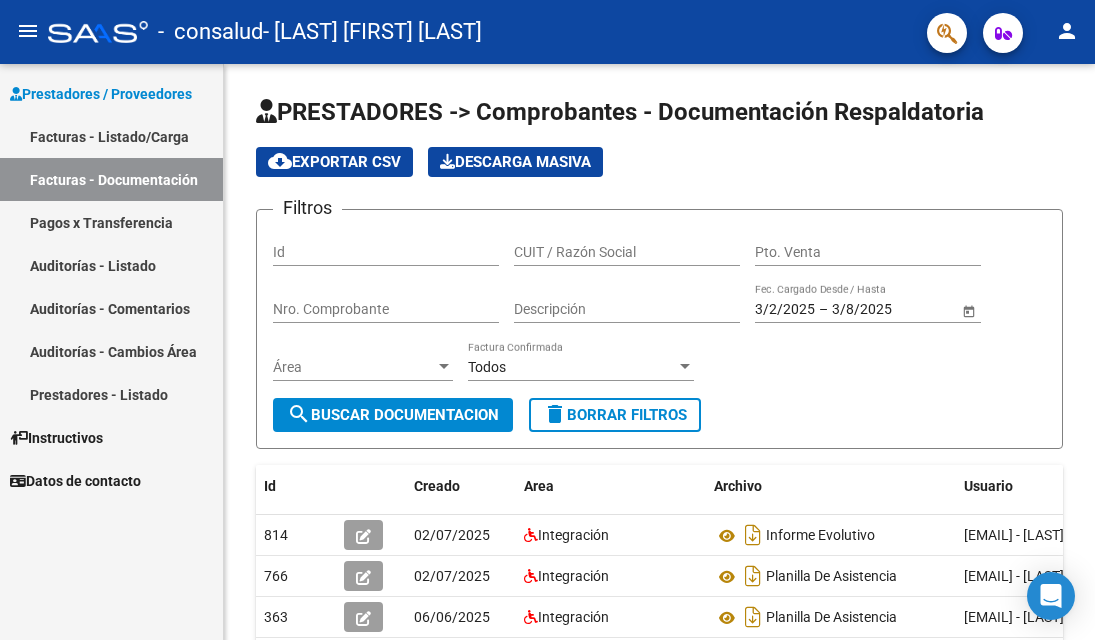 click on "Prestadores / Proveedores" at bounding box center (111, 93) 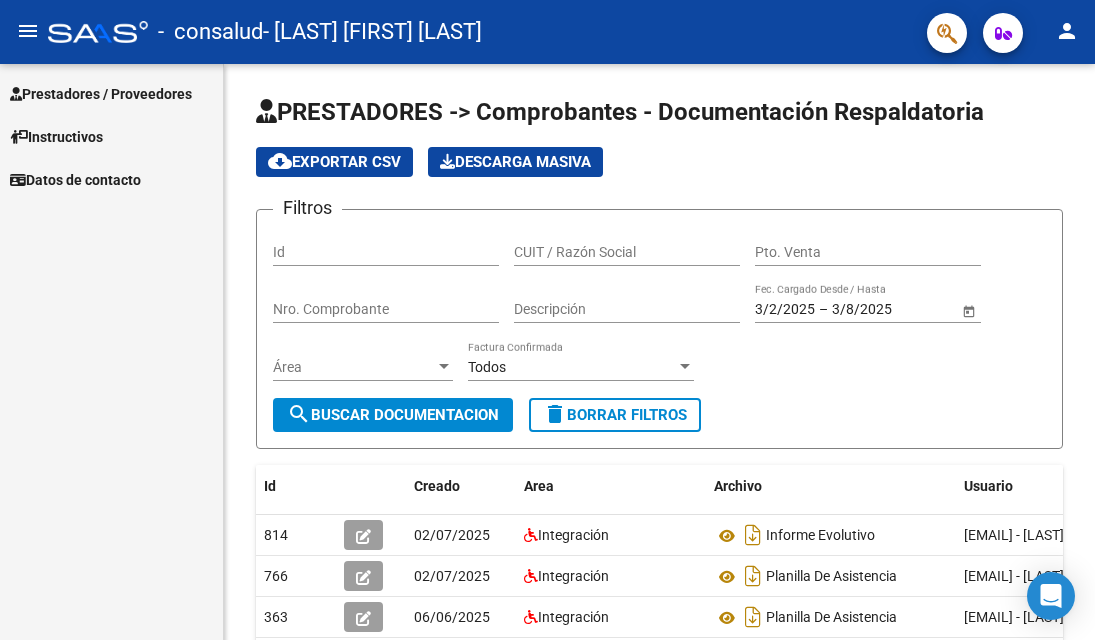 click on "Prestadores / Proveedores" at bounding box center [101, 94] 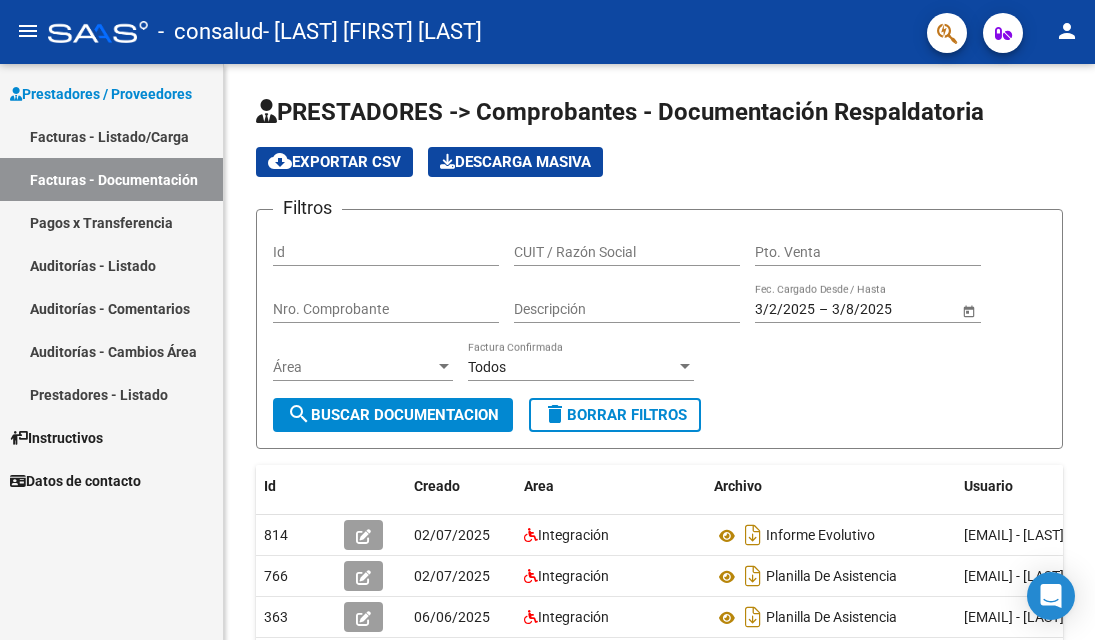 click on "Facturas - Listado/Carga" at bounding box center (111, 136) 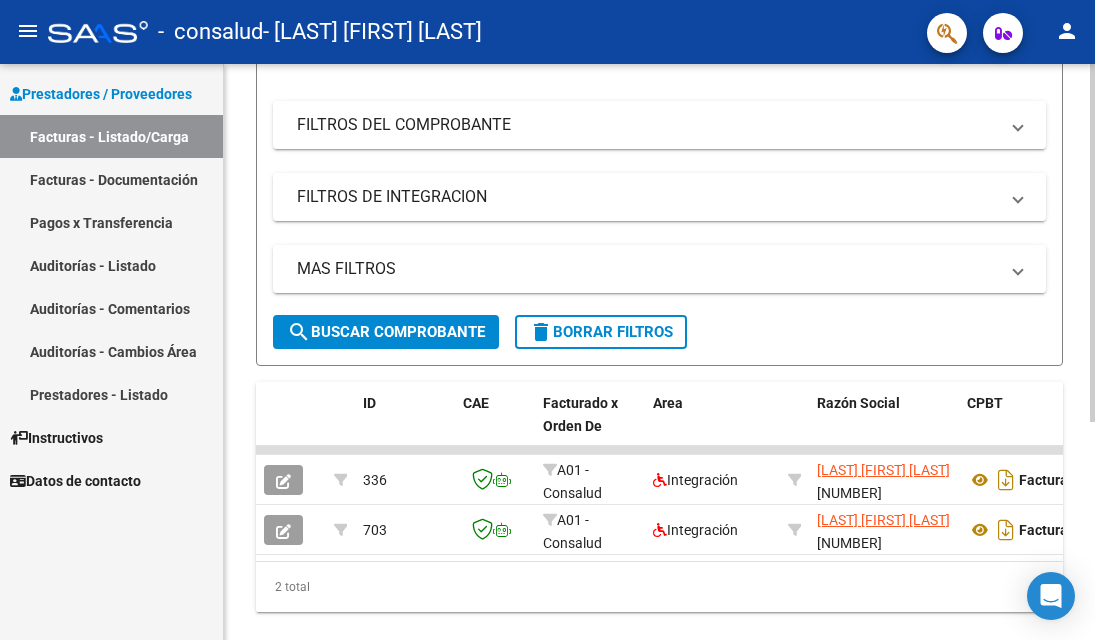scroll, scrollTop: 0, scrollLeft: 0, axis: both 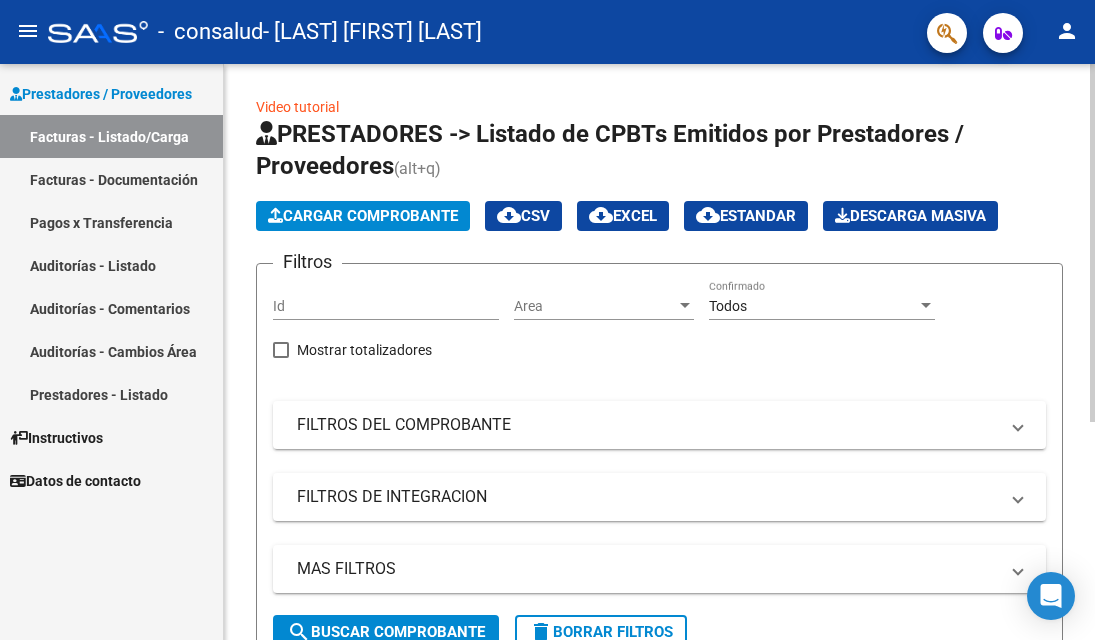 click on "Video tutorial" 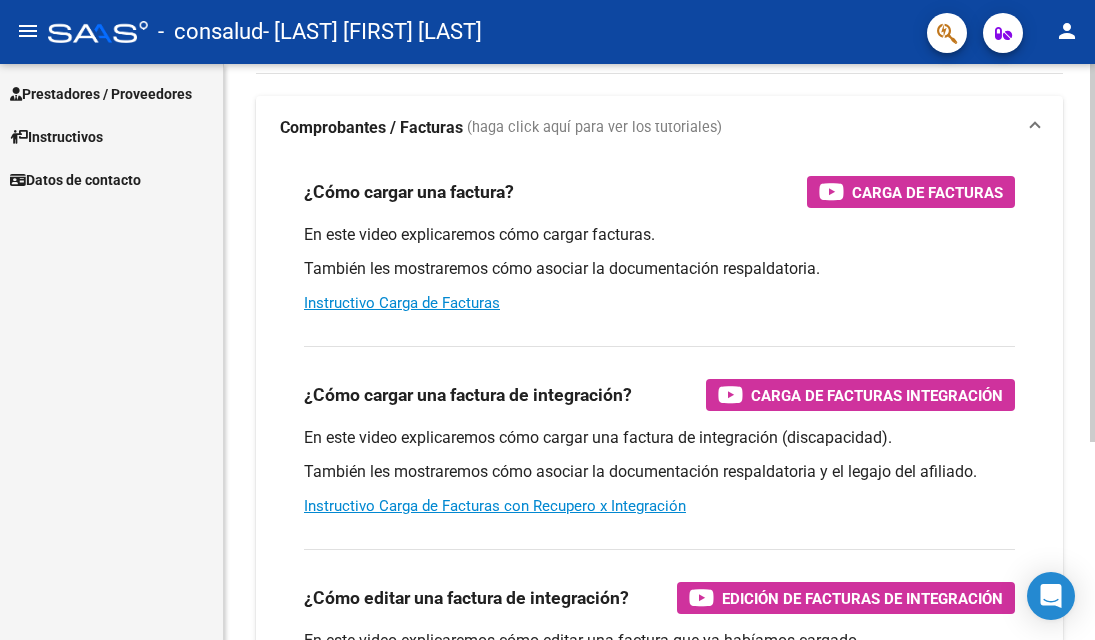 scroll, scrollTop: 200, scrollLeft: 0, axis: vertical 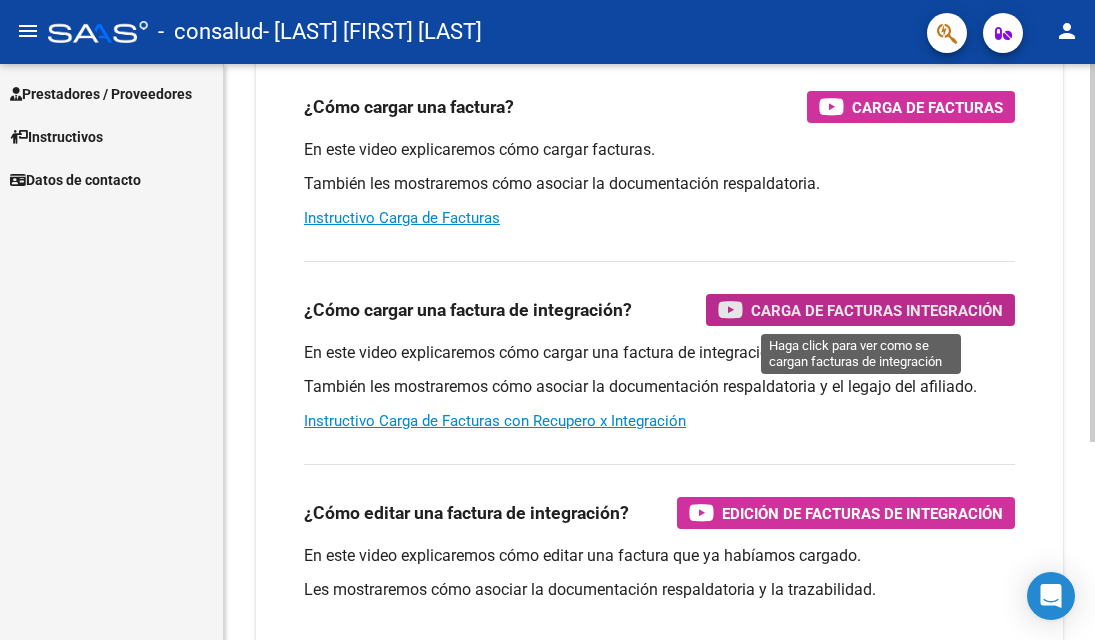 click on "Carga de Facturas Integración" at bounding box center (877, 310) 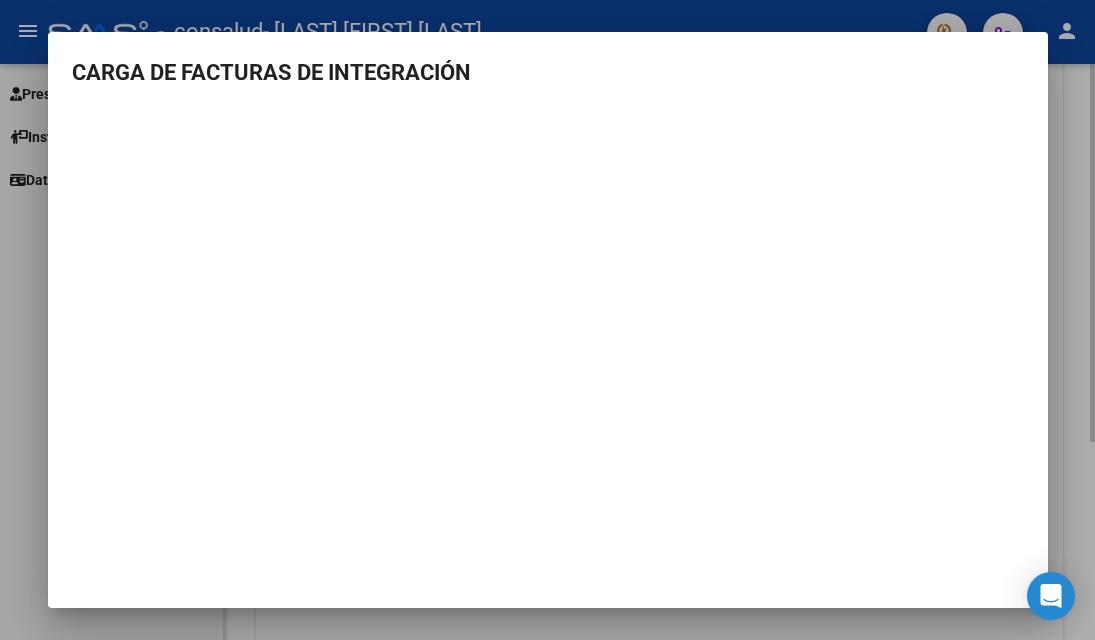 click at bounding box center [547, 320] 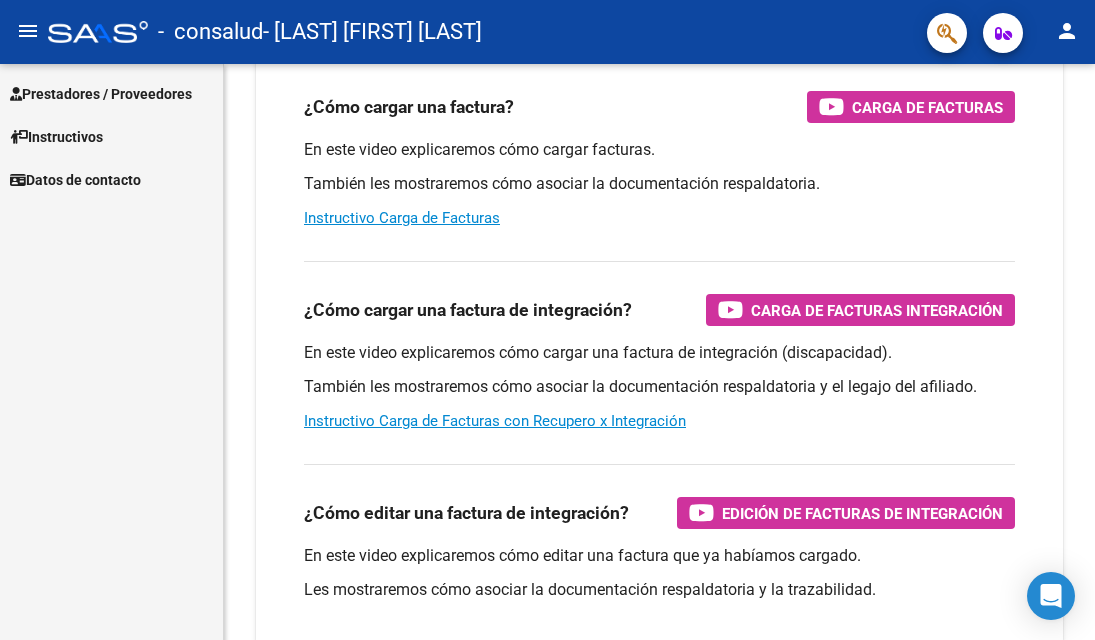 click on "Prestadores / Proveedores" at bounding box center (101, 94) 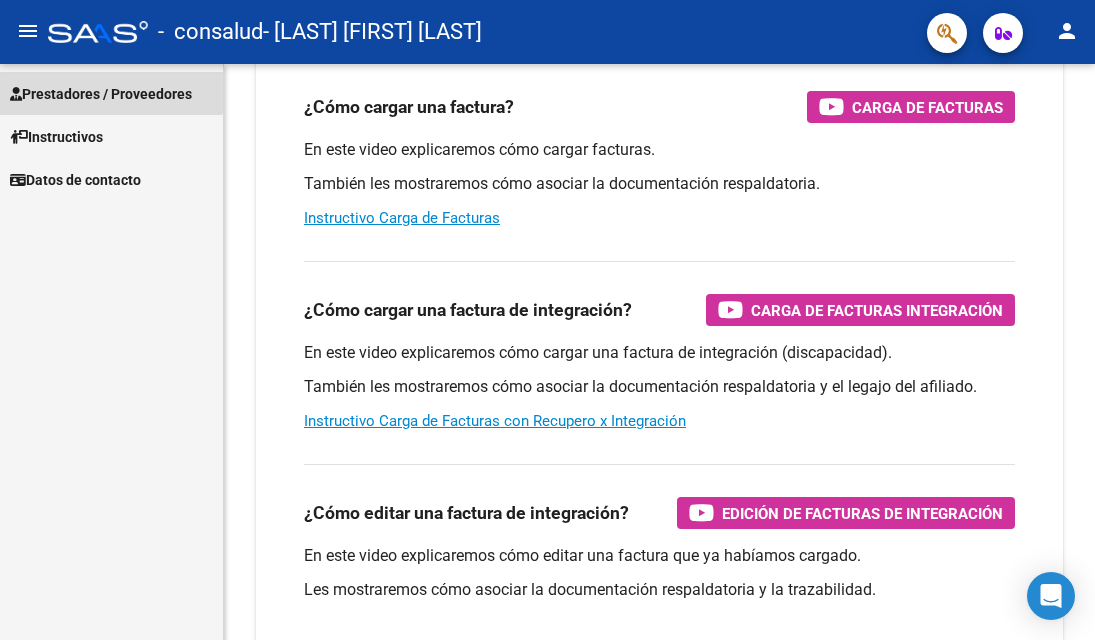 click on "Prestadores / Proveedores" at bounding box center (101, 94) 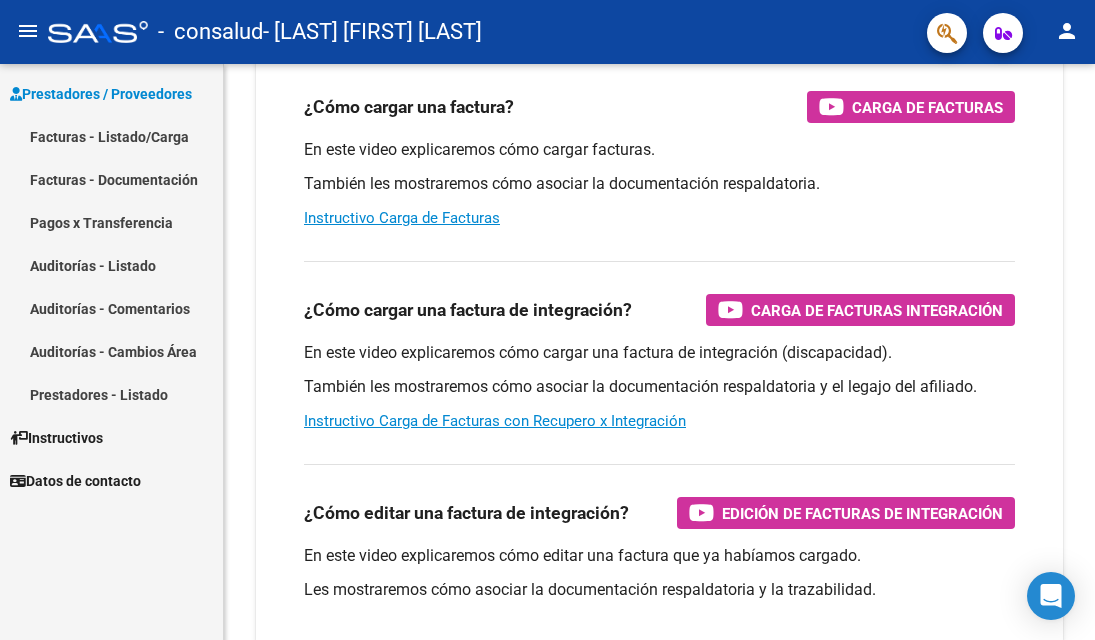 click on "Facturas - Listado/Carga" at bounding box center [111, 136] 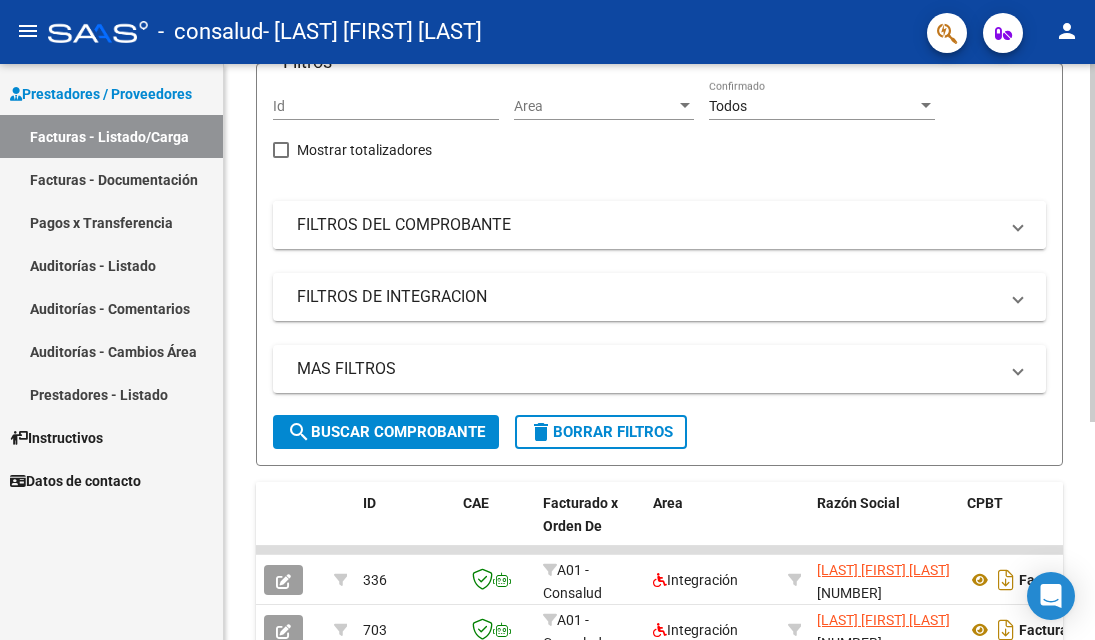 scroll, scrollTop: 100, scrollLeft: 0, axis: vertical 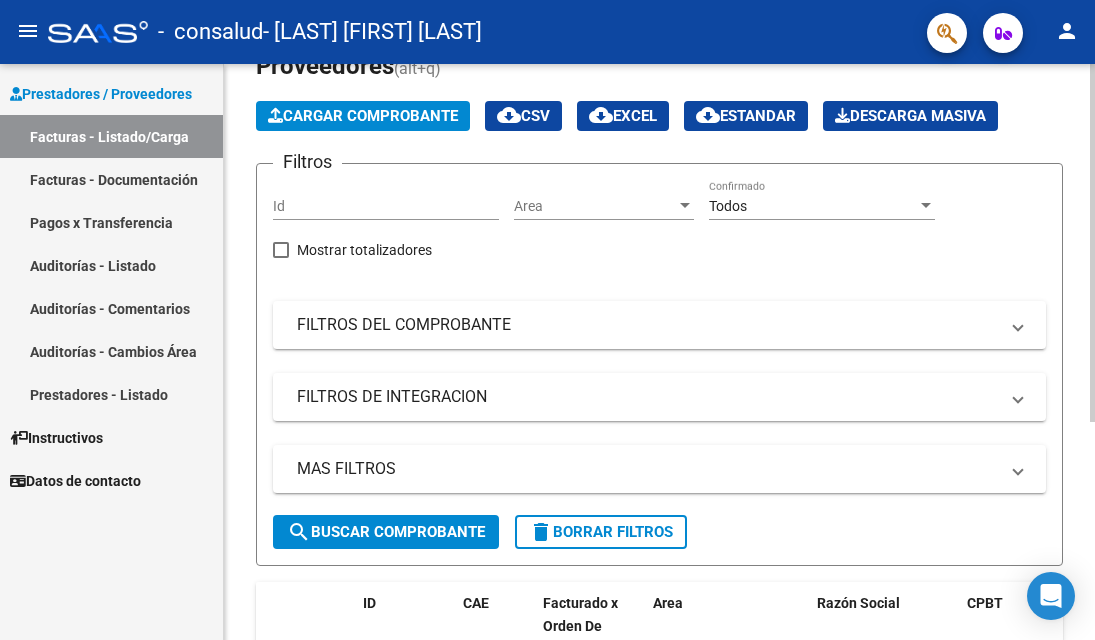 click on "Cargar Comprobante" 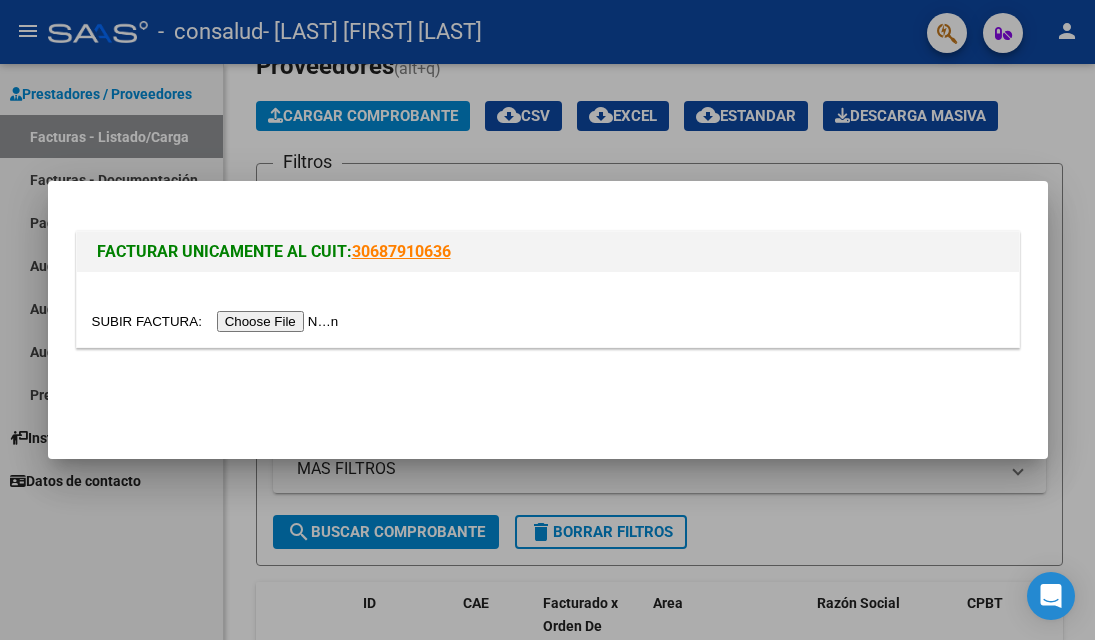 click at bounding box center (218, 321) 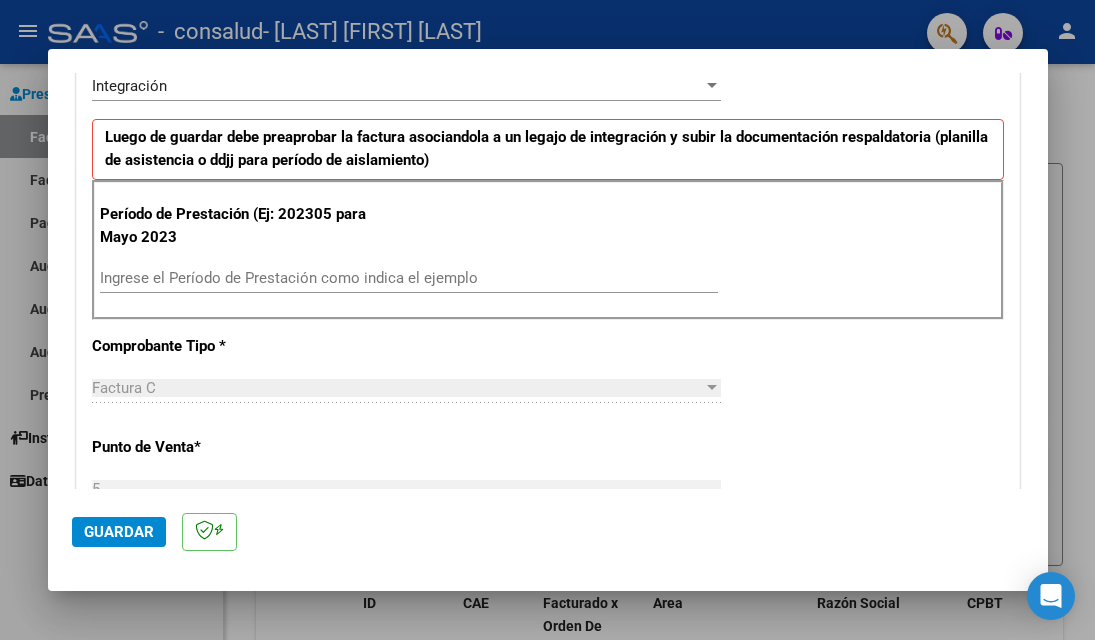 scroll, scrollTop: 467, scrollLeft: 0, axis: vertical 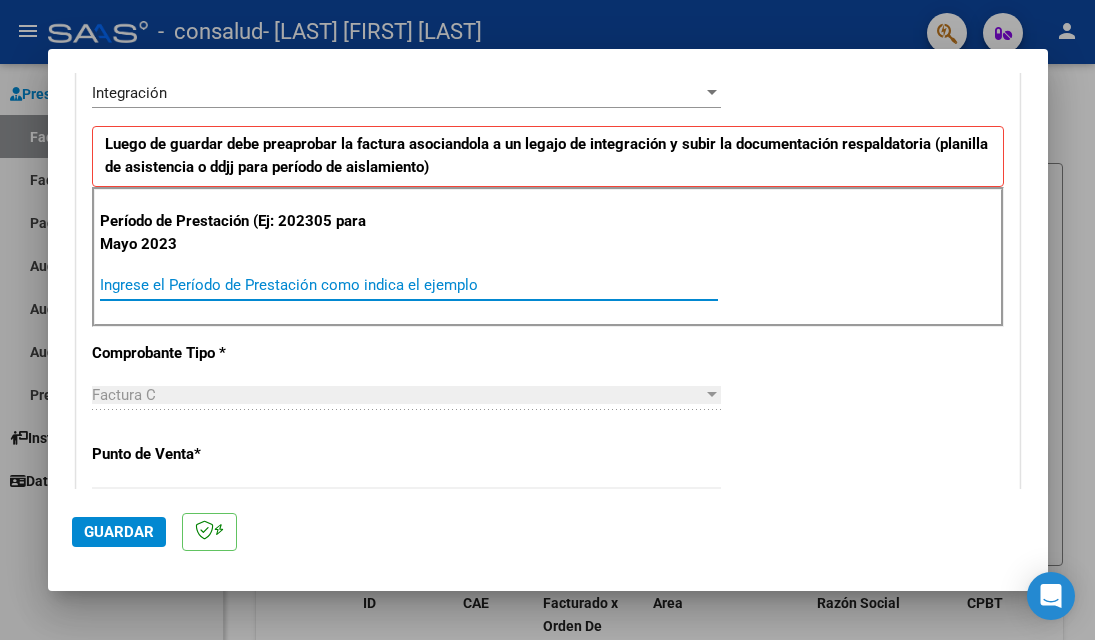 click on "Ingrese el Período de Prestación como indica el ejemplo" at bounding box center [409, 285] 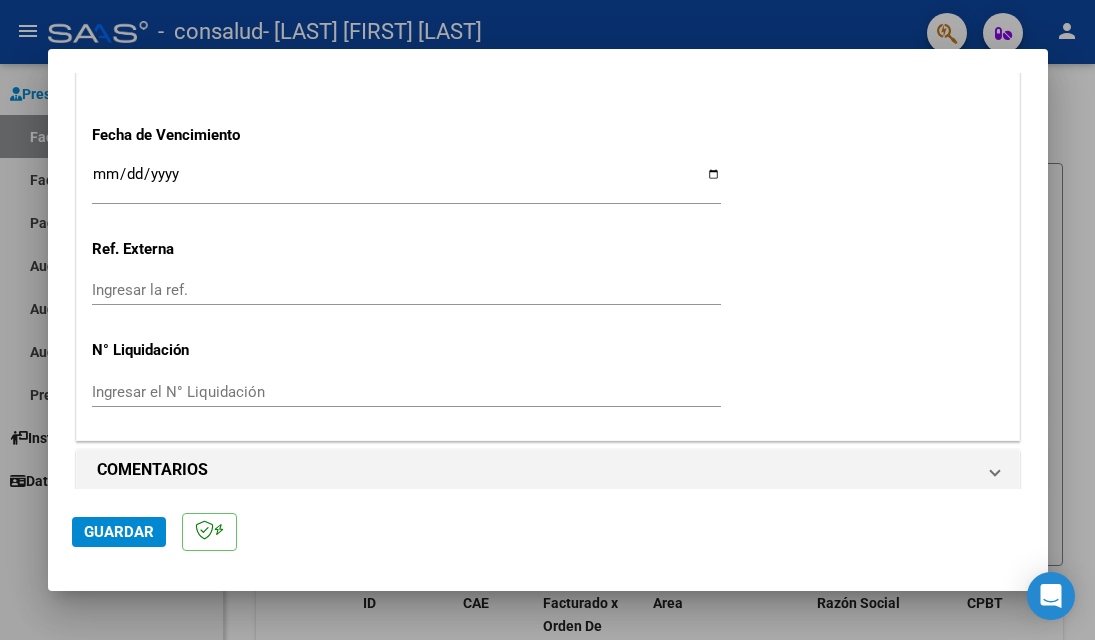 scroll, scrollTop: 1367, scrollLeft: 0, axis: vertical 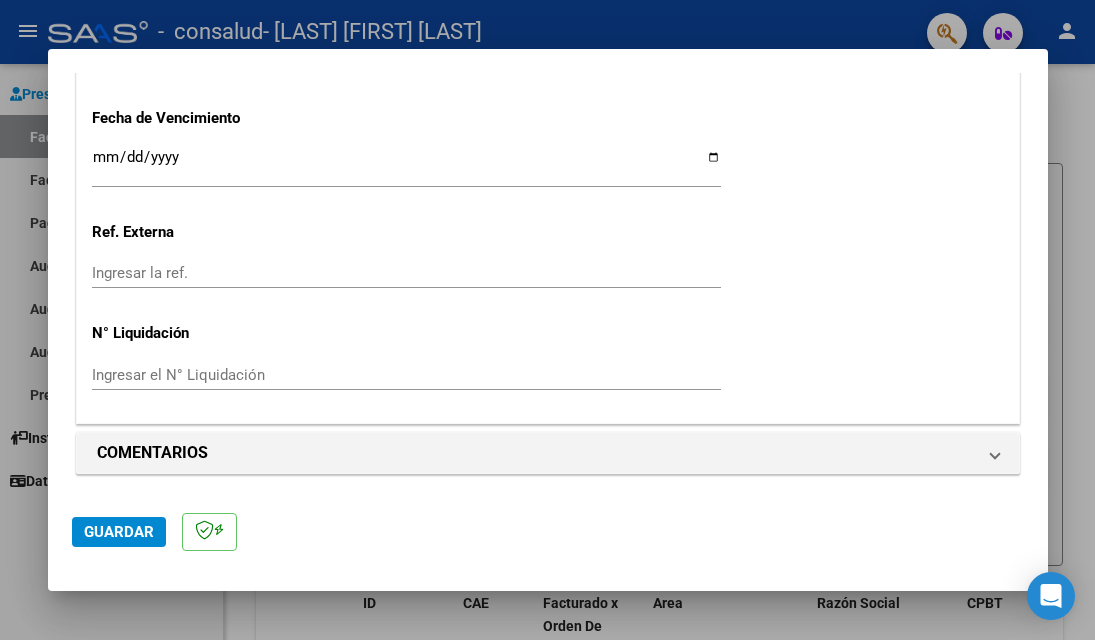 type on "202507" 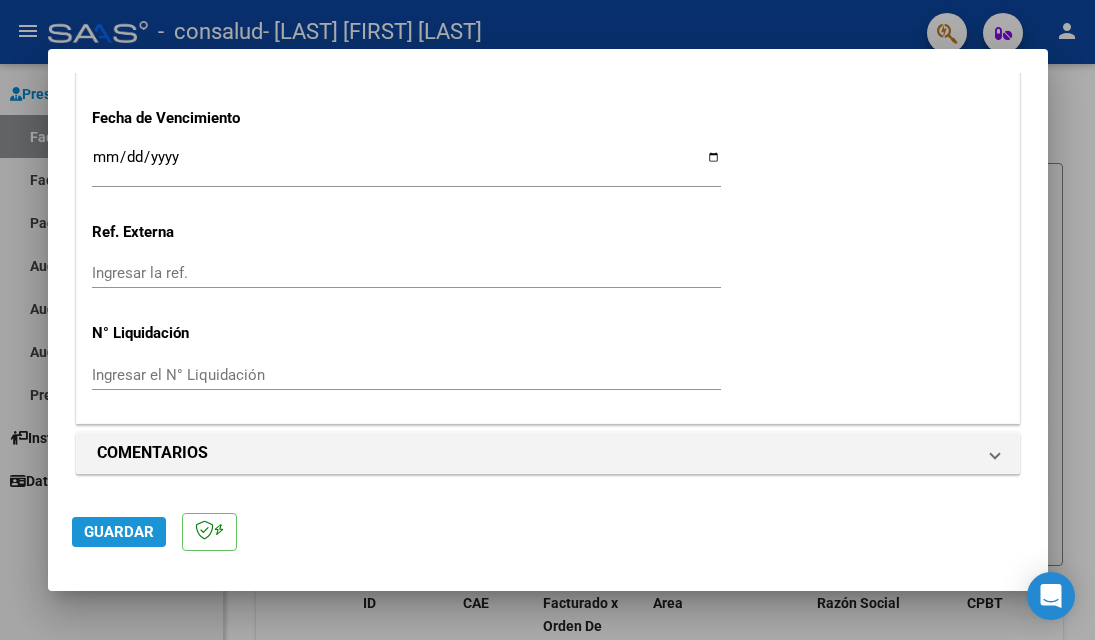 click on "Guardar" 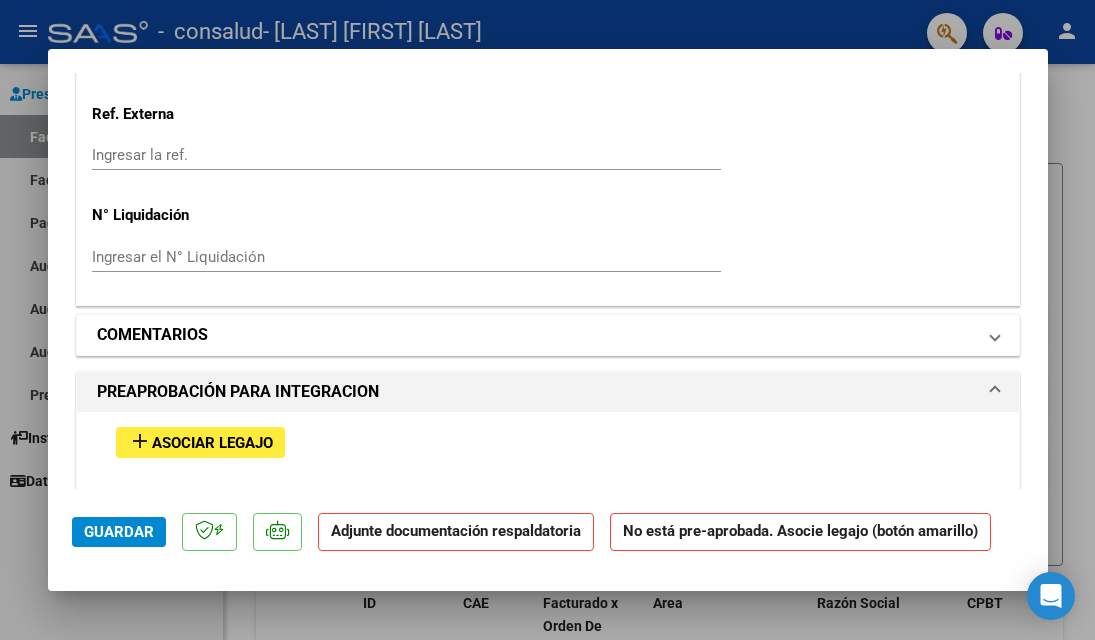 scroll, scrollTop: 1800, scrollLeft: 0, axis: vertical 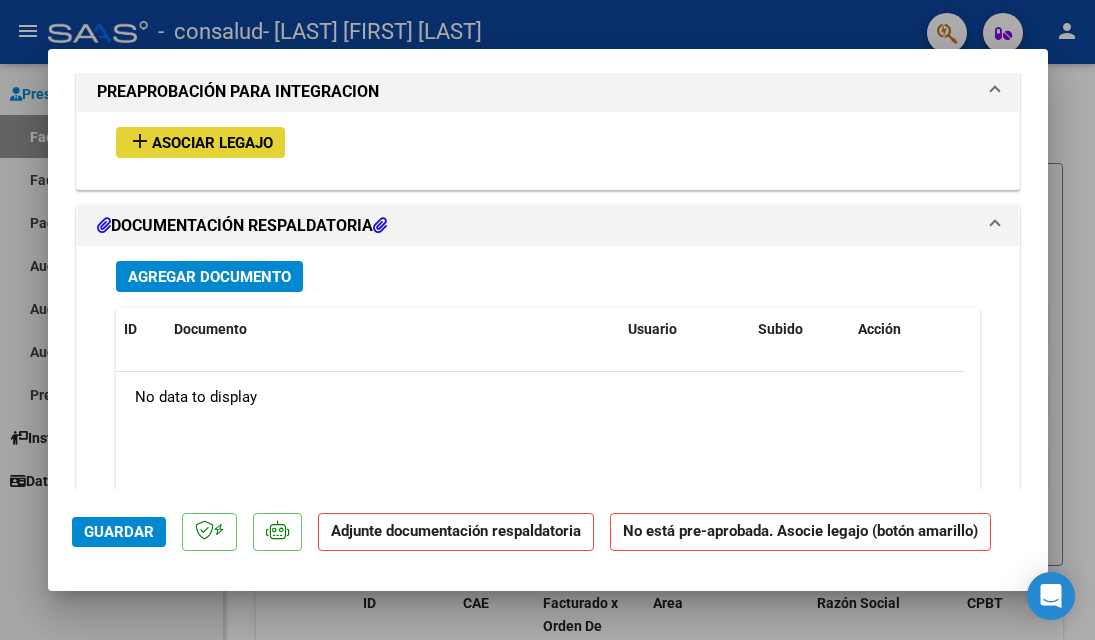 click on "Asociar Legajo" at bounding box center [212, 143] 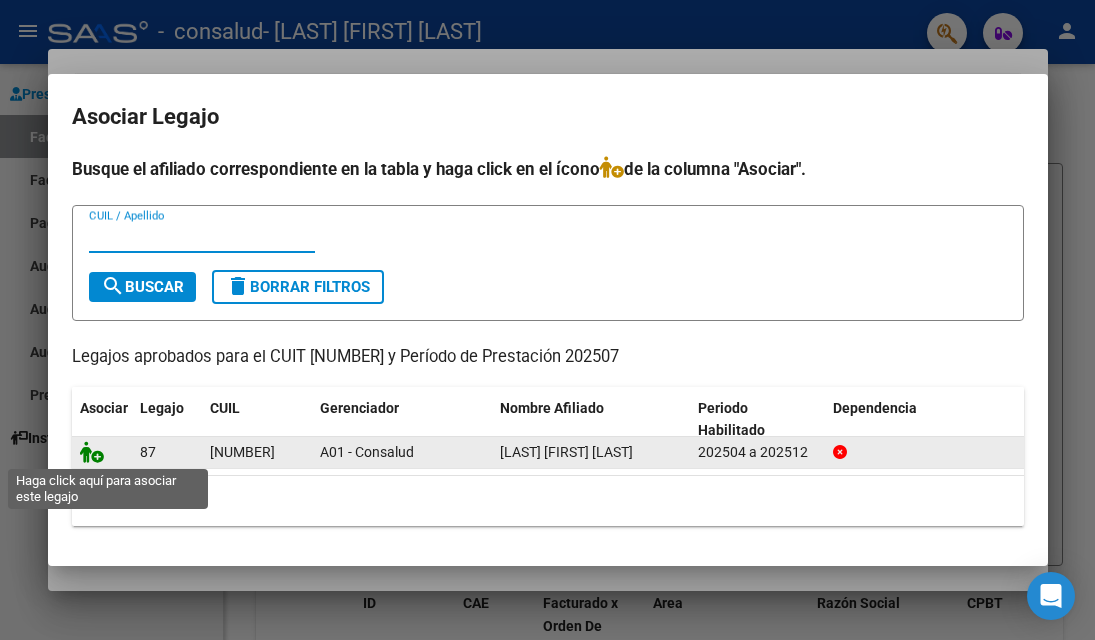 click 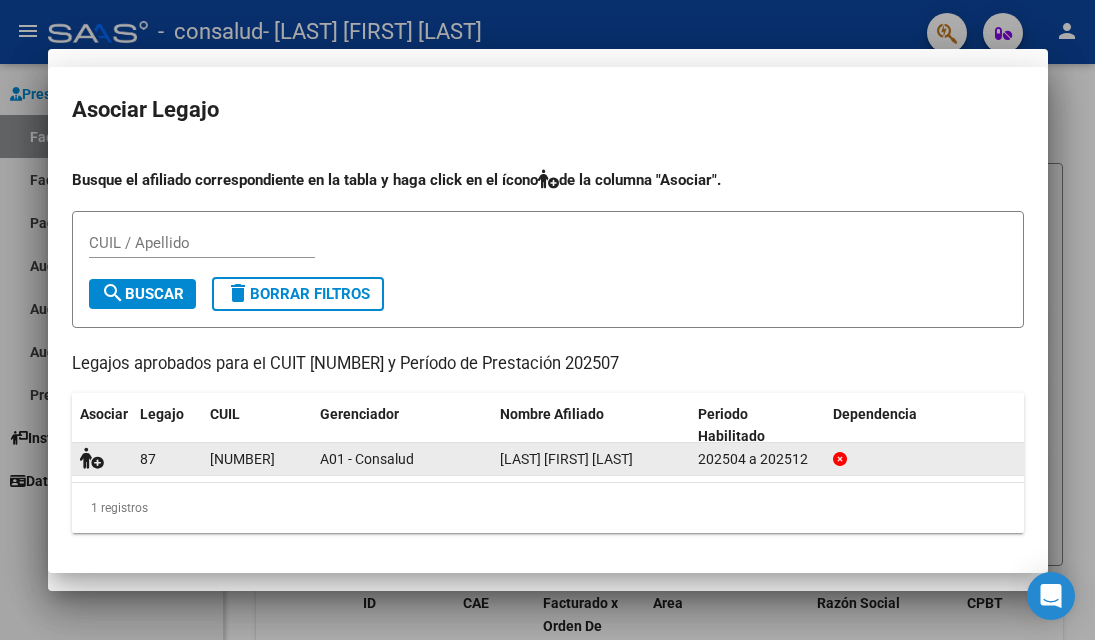 scroll, scrollTop: 1852, scrollLeft: 0, axis: vertical 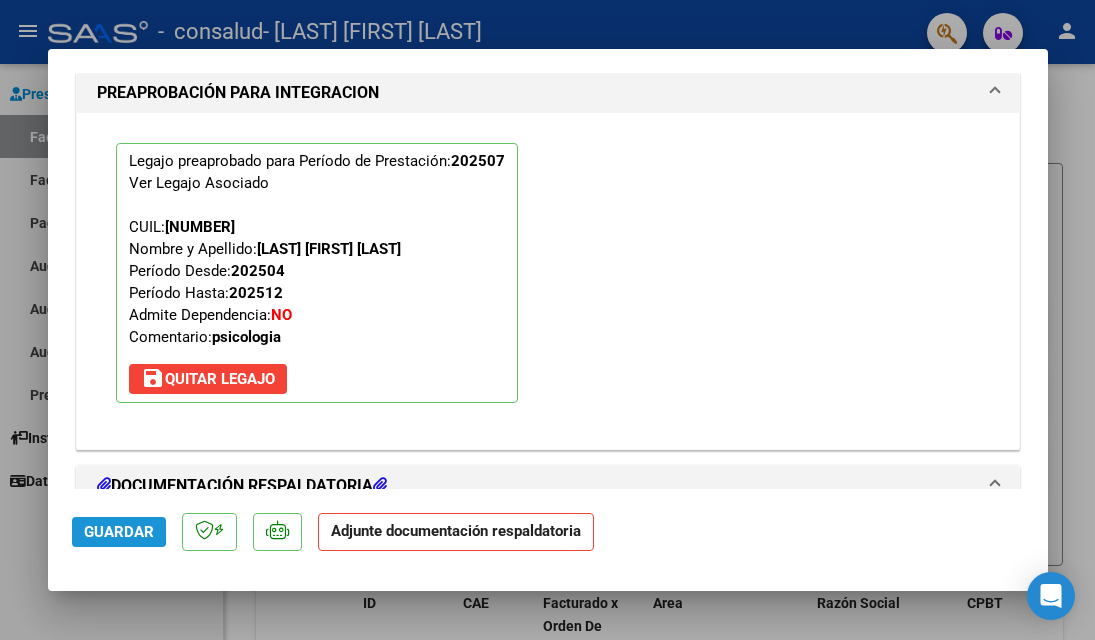 click on "Guardar" 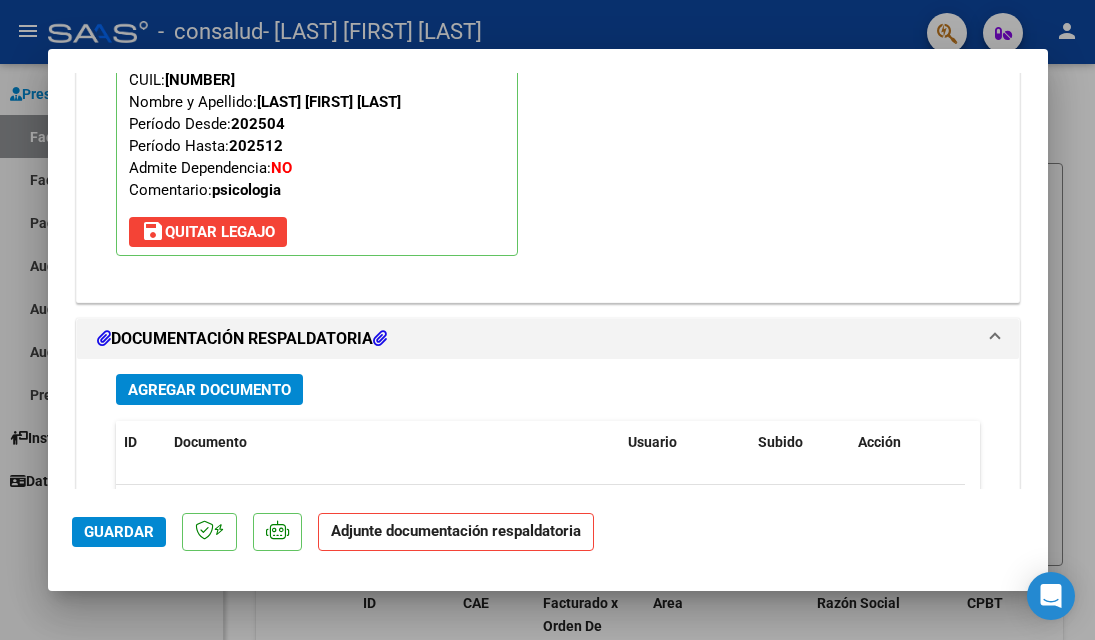 scroll, scrollTop: 2052, scrollLeft: 0, axis: vertical 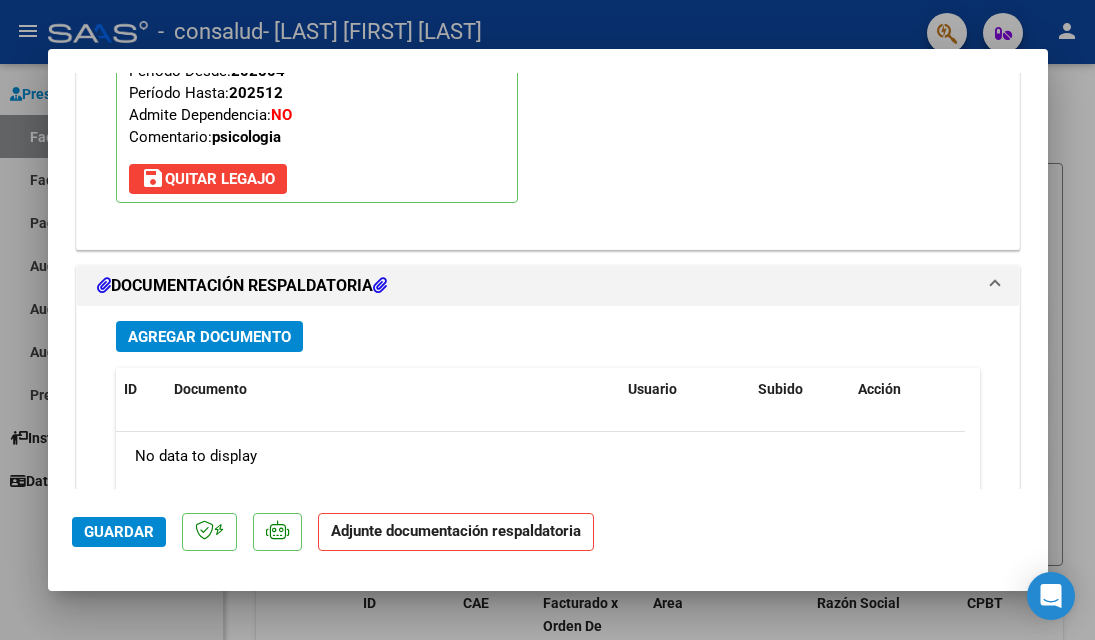 click on "Agregar Documento" at bounding box center [209, 337] 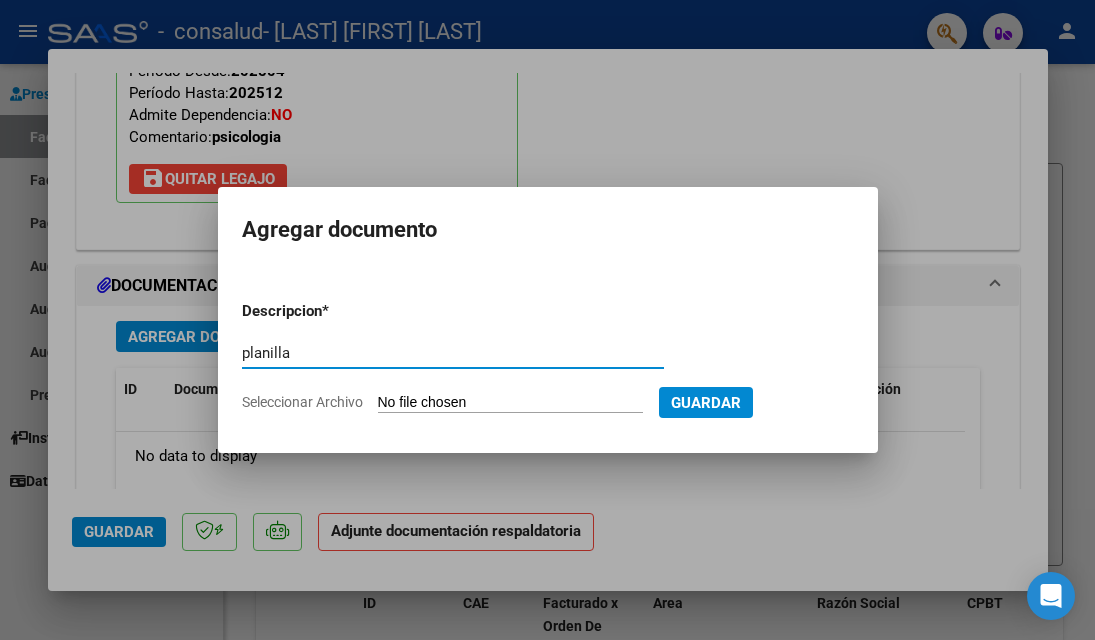 type on "planilla" 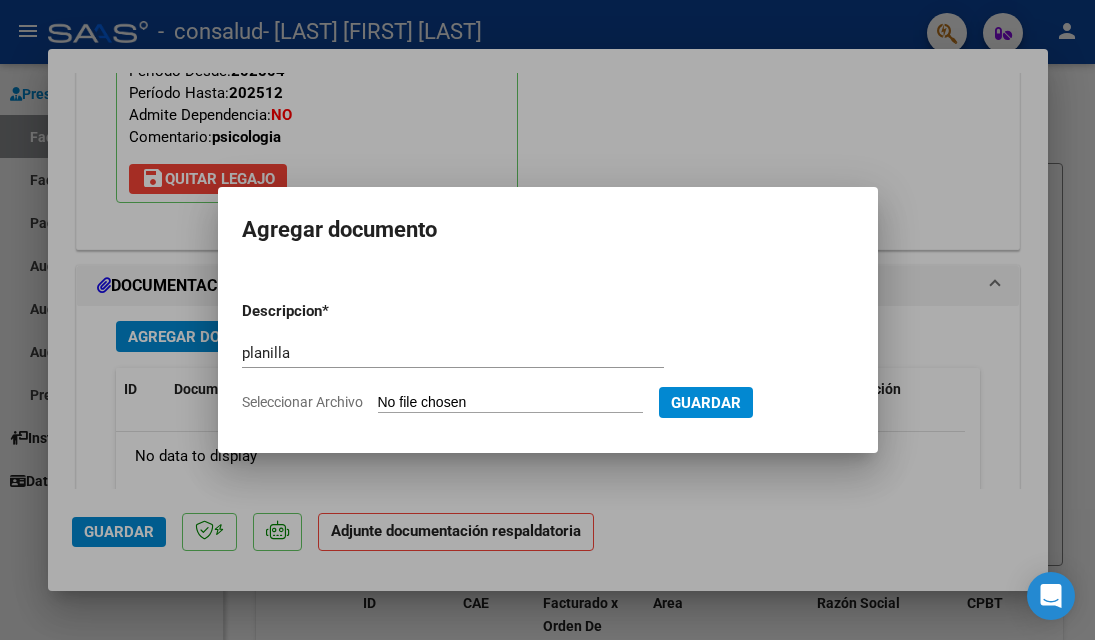 click on "Seleccionar Archivo" at bounding box center [510, 403] 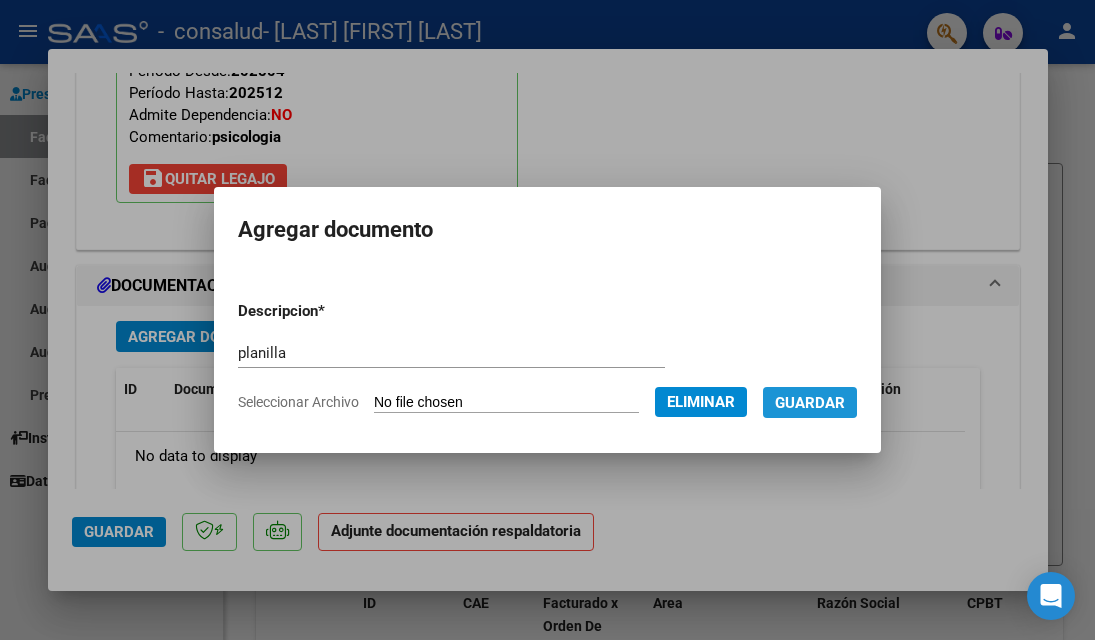 click on "Guardar" at bounding box center [810, 403] 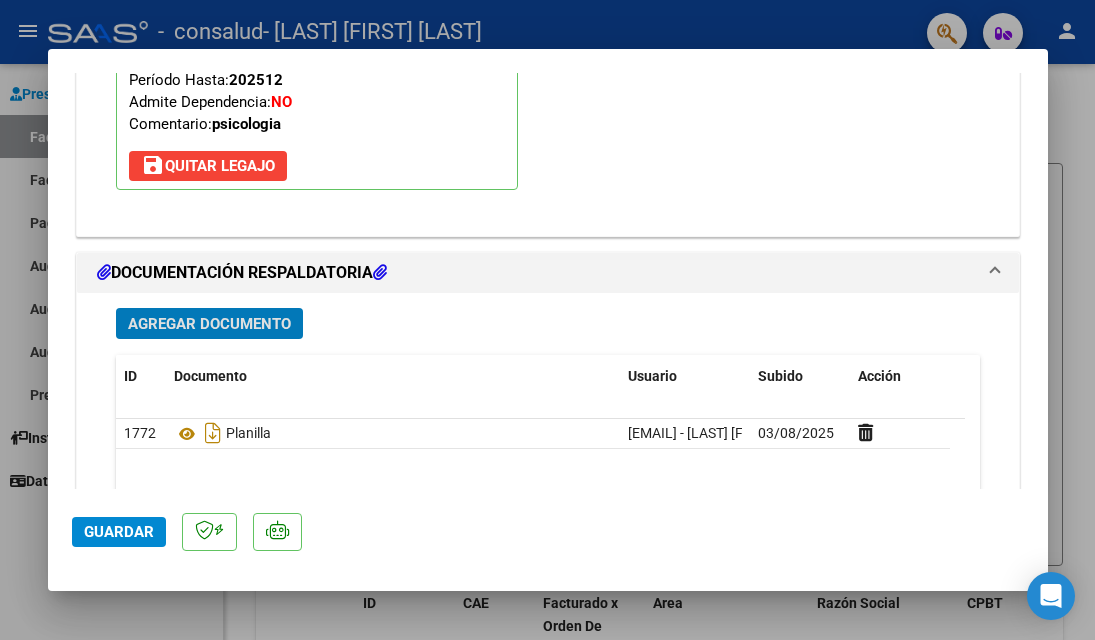 scroll, scrollTop: 1994, scrollLeft: 0, axis: vertical 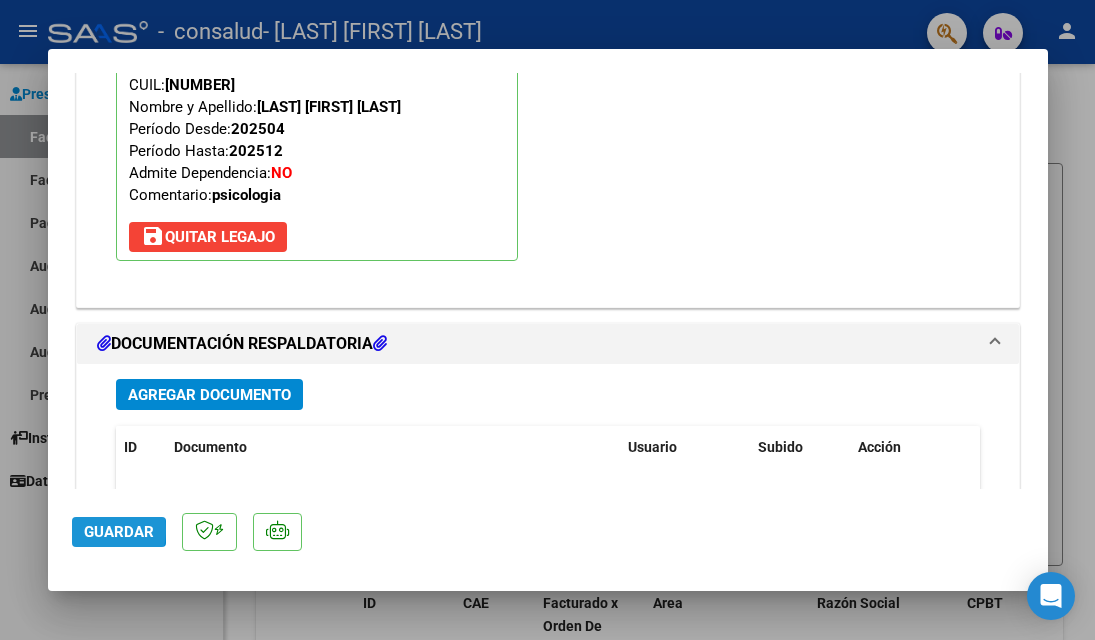 click on "Guardar" 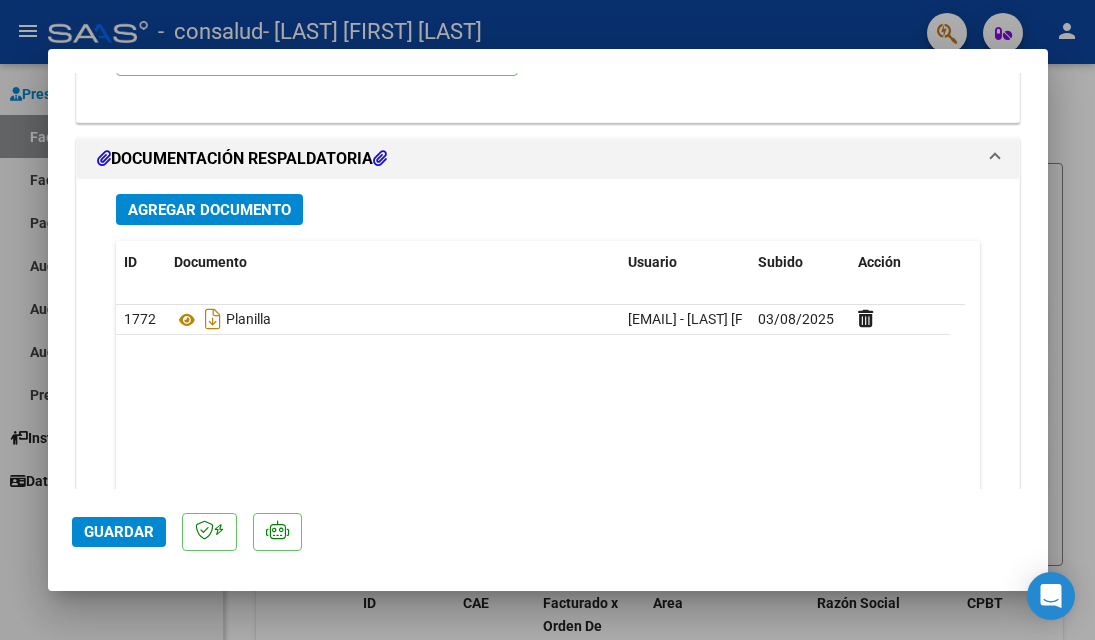 scroll, scrollTop: 2294, scrollLeft: 0, axis: vertical 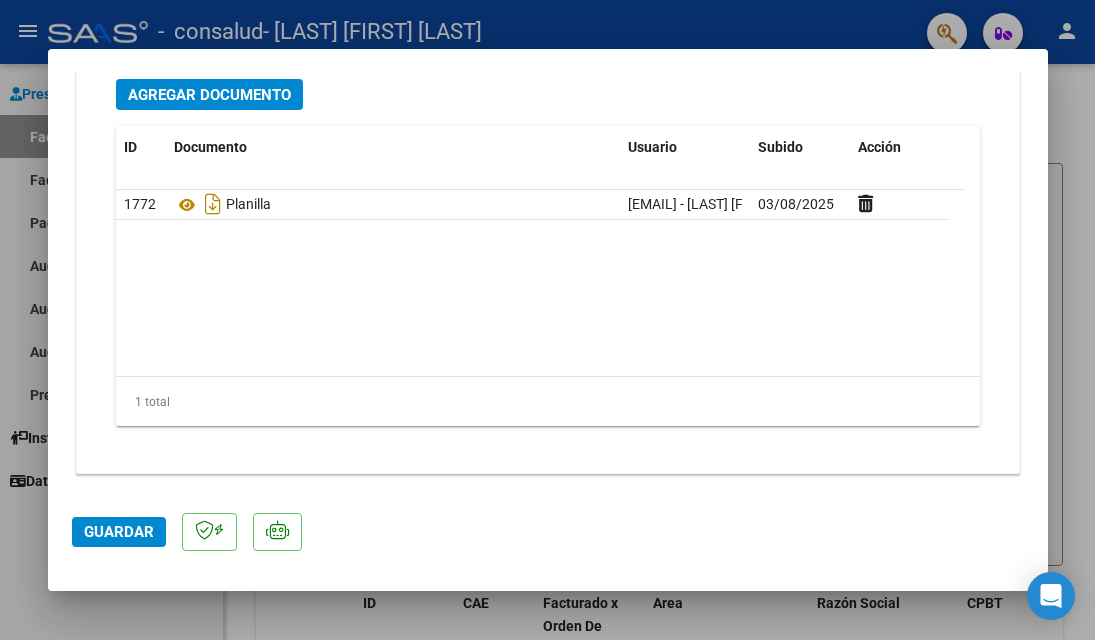 click on "COMPROBANTE VER COMPROBANTE ESTADO: Recibida. En proceso de confirmacion/aceptac por la OS. El comprobante fue leído exitosamente. DATOS DEL COMPROBANTE CUIT * [NUMBER] Ingresar CUIT ANALISIS PRESTADOR [LAST] [FIRST] [LAST] ARCA Padrón Area destinado * Integración Seleccionar Area Período de Prestación (Ej: 202305 para Mayo 2023 202507 Ingrese el Período de Prestación como indica el ejemplo Una vez que se asoció a un legajo aprobado no se puede cambiar el período de prestación. Comprobante Tipo * Factura C Seleccionar Tipo Punto de Venta * 5 Ingresar el Nro. Número * 20 Ingresar el Nro. Monto * $ 147.708,84 Ingresar el monto Fecha del Cpbt. * 2025-08-02 Ingresar la fecha CAE / CAEA (no ingrese CAI) [NUMBER] Ingresar el CAE o CAEA (no ingrese CAI) Fecha de Vencimiento Ingresar la fecha Ref. Externa Ingresar la ref. N° Liquidación Ingresar el N° Liquidación COMENTARIOS Comentarios del Prestador / Gerenciador: 202507 CUIL:" at bounding box center [548, 281] 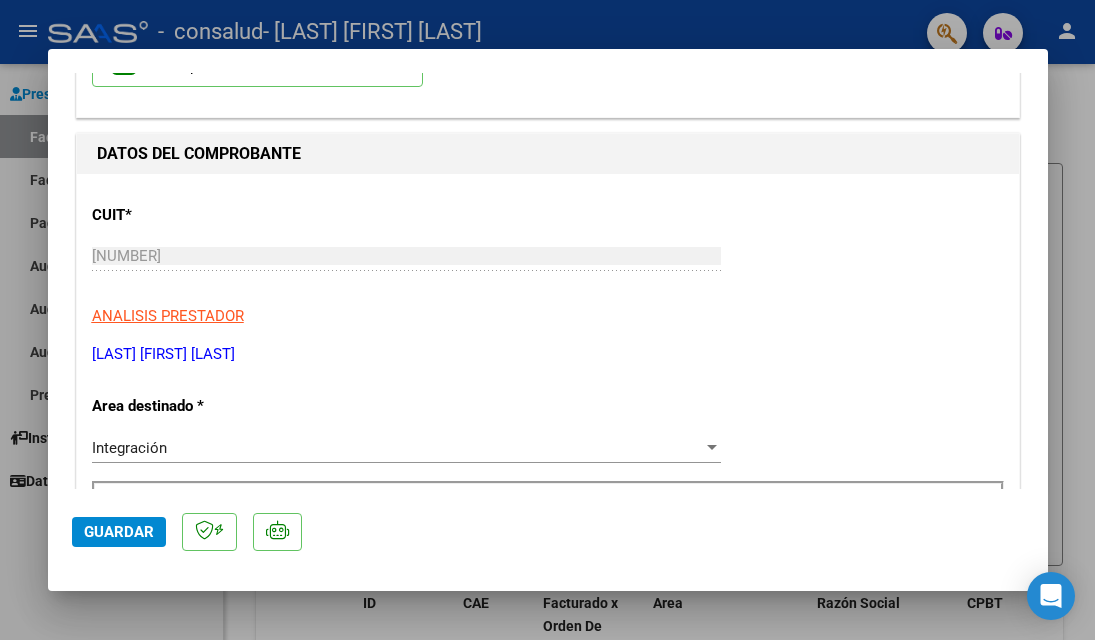 scroll, scrollTop: 0, scrollLeft: 0, axis: both 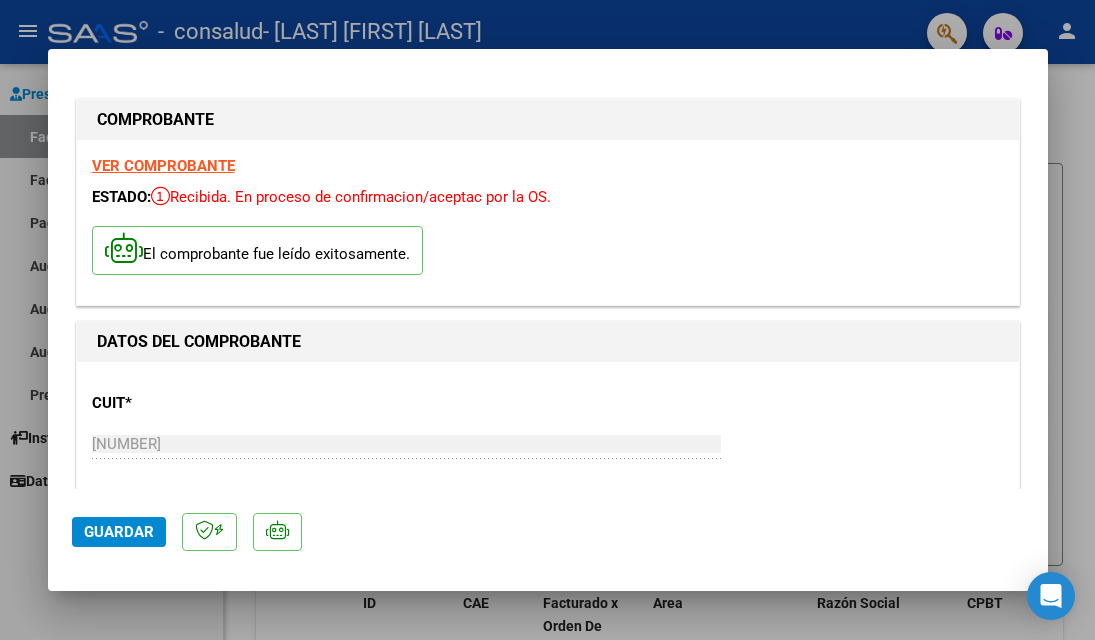 click at bounding box center [547, 320] 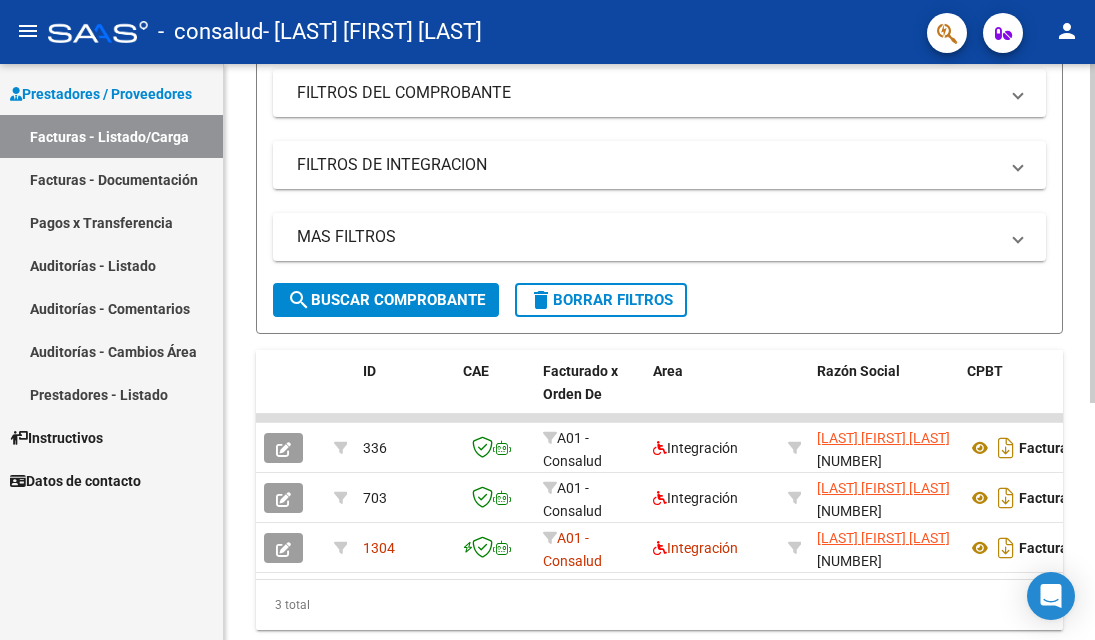 scroll, scrollTop: 402, scrollLeft: 0, axis: vertical 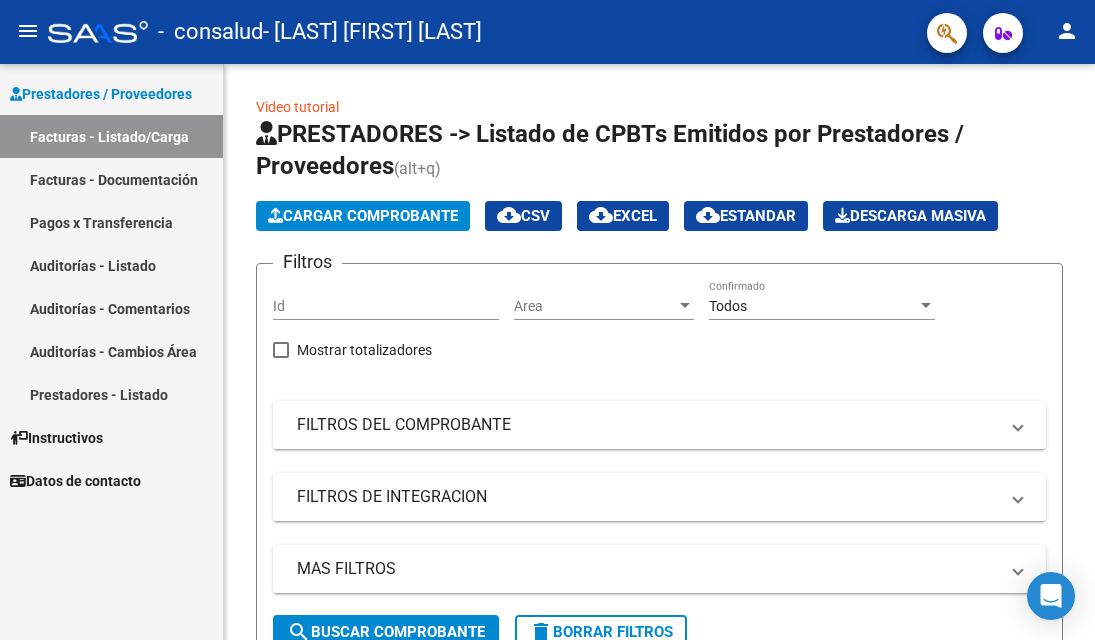 click on "person" 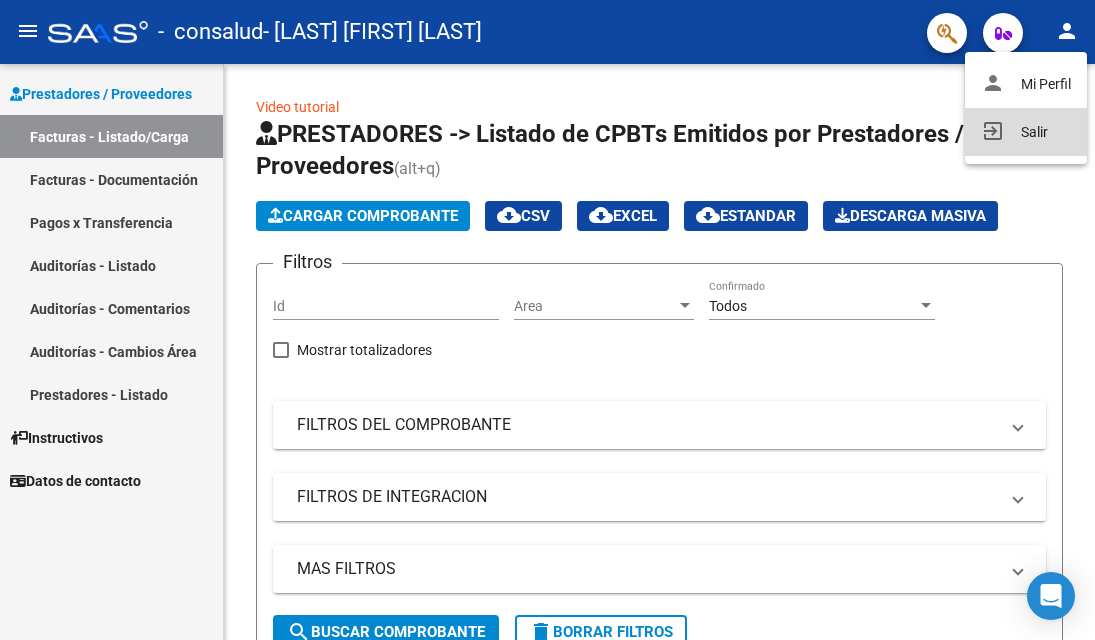 click on "exit_to_app  Salir" at bounding box center (1026, 132) 